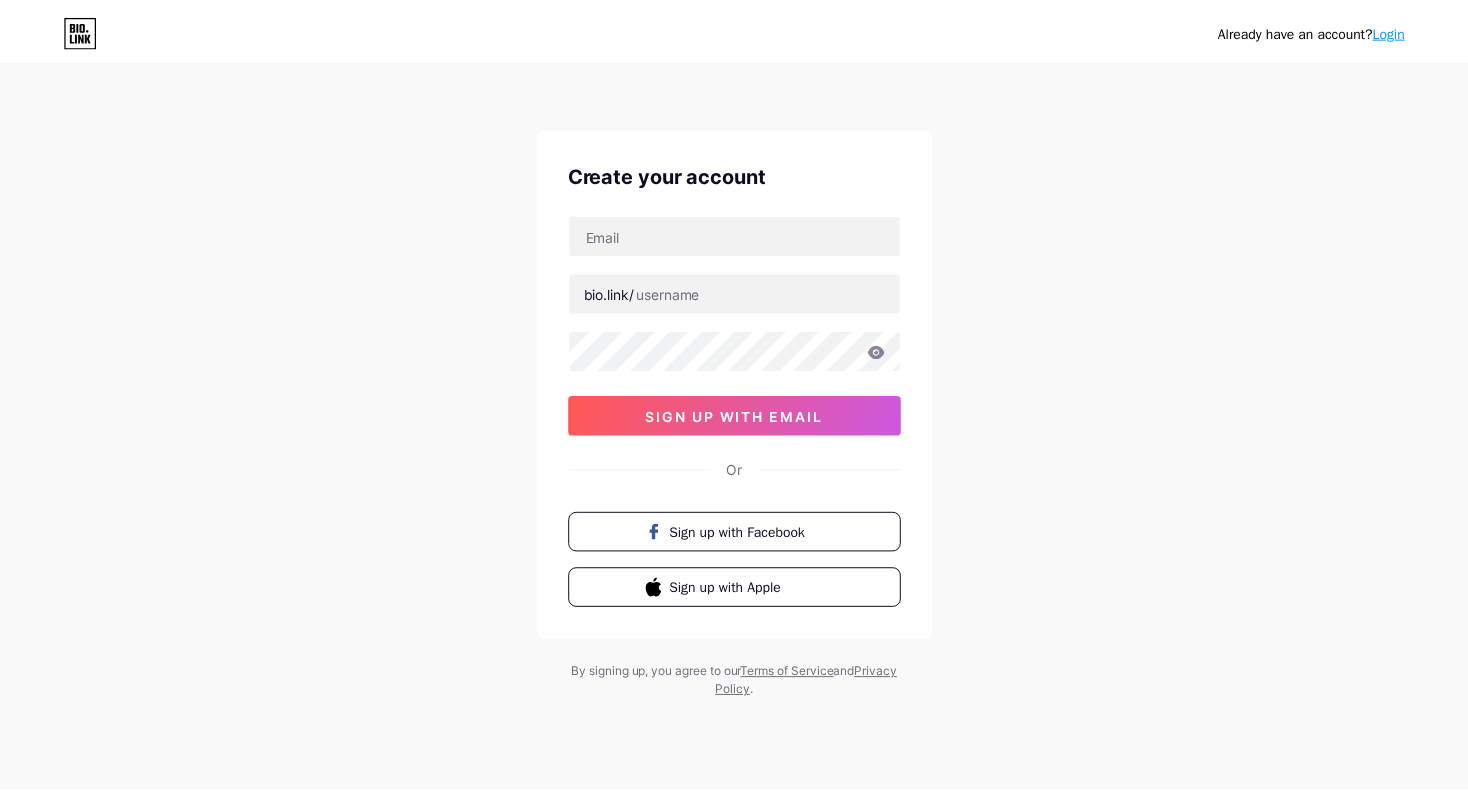 scroll, scrollTop: 0, scrollLeft: 0, axis: both 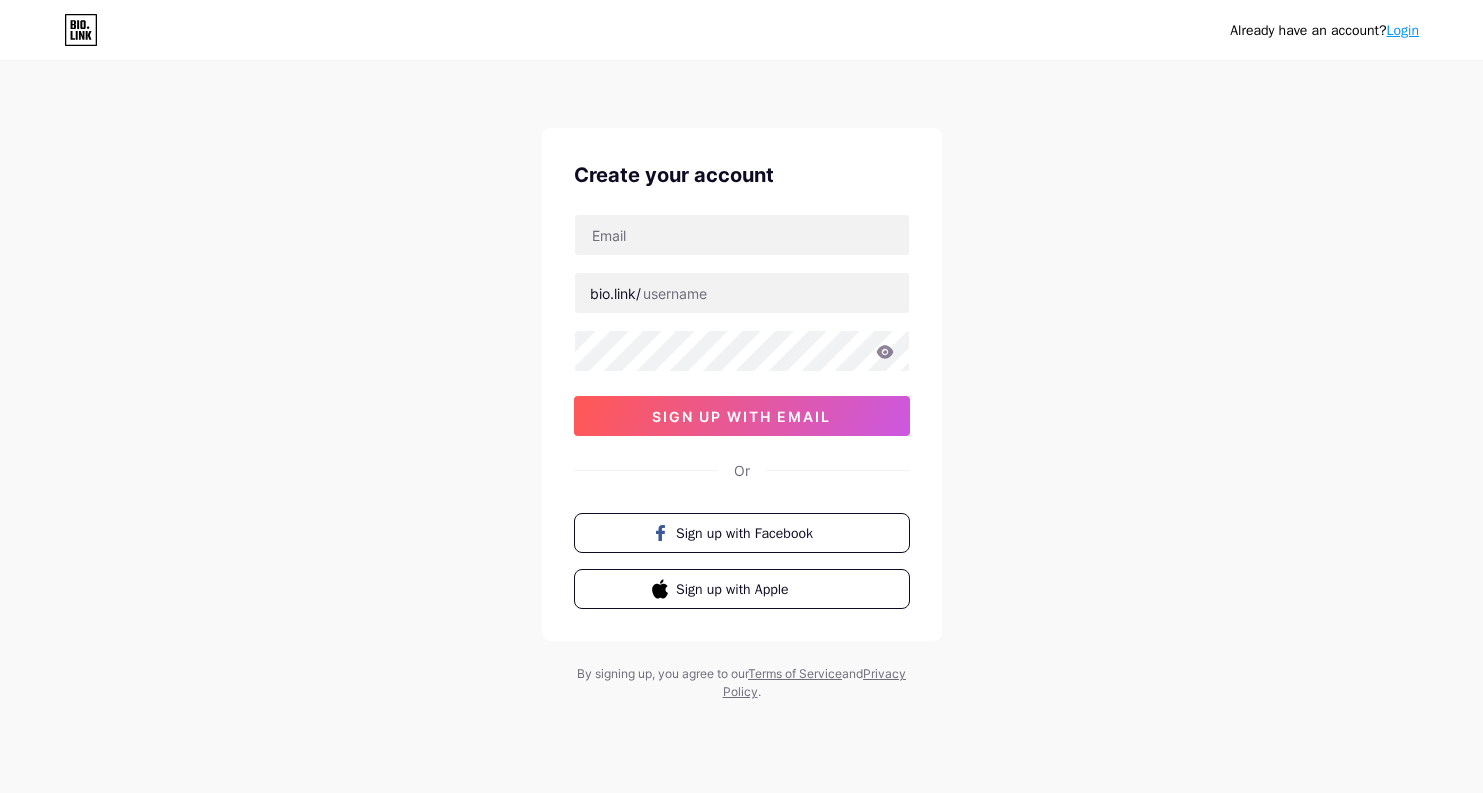 type on "[EMAIL]" 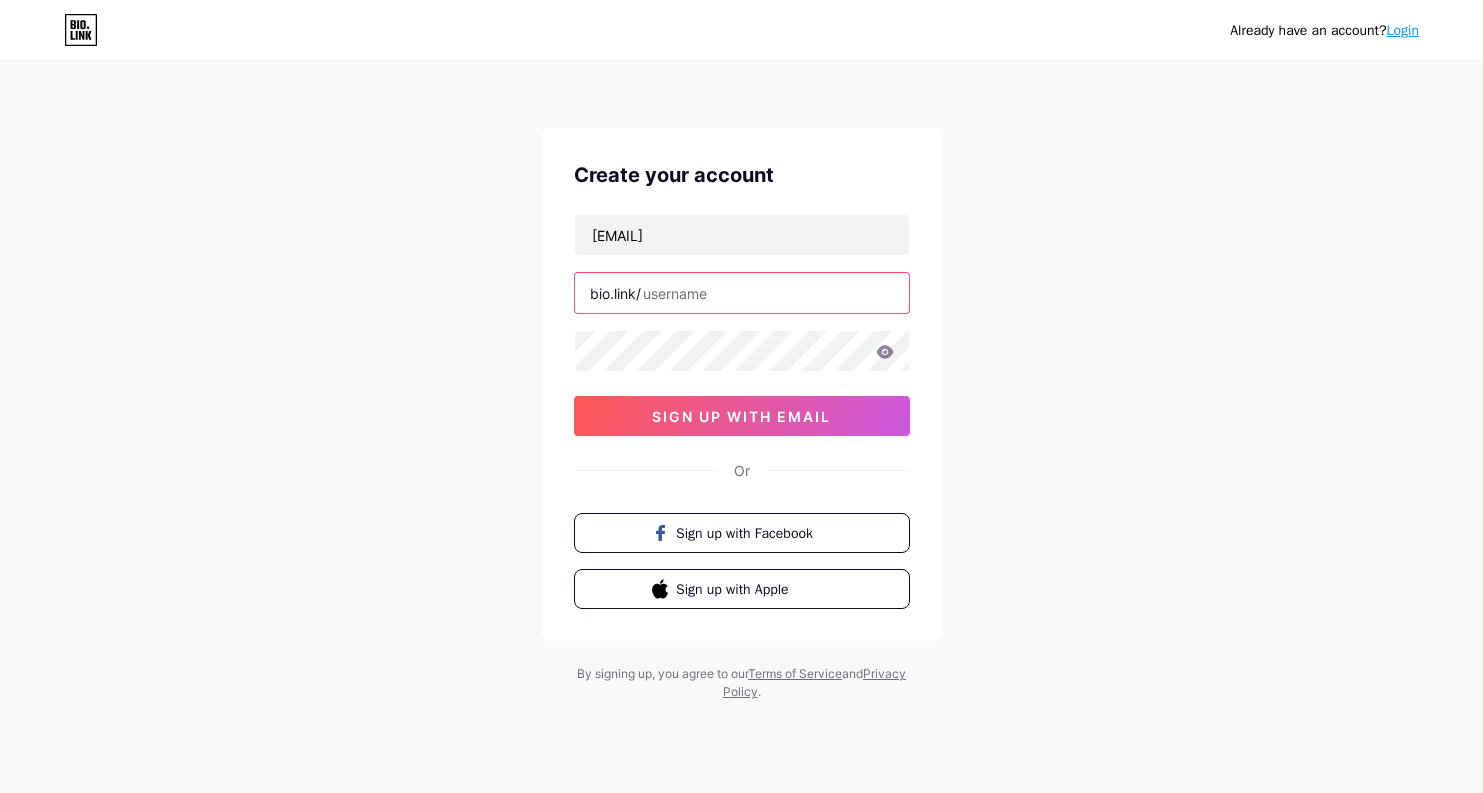 click at bounding box center (742, 293) 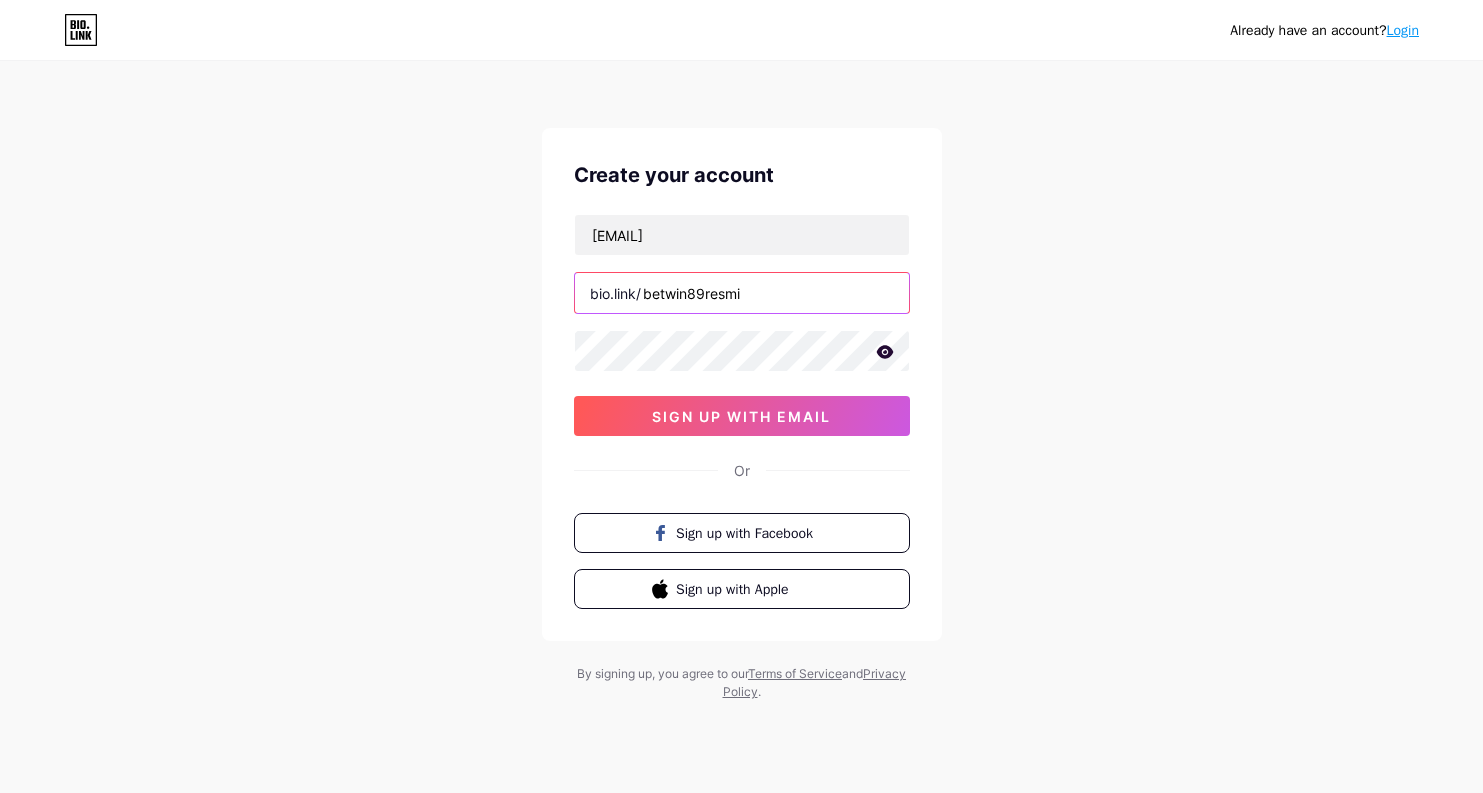 type on "[USERNAME]" 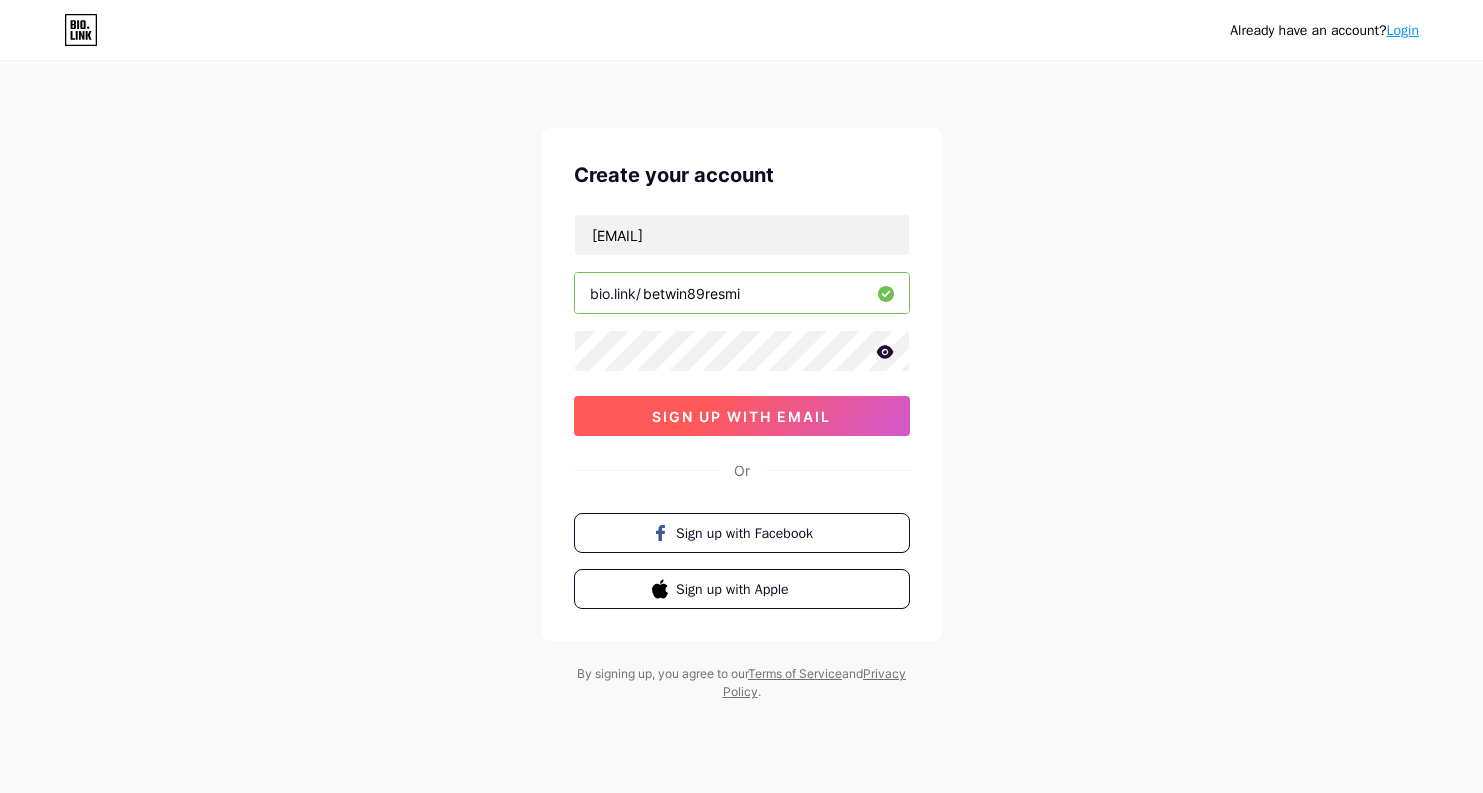click on "sign up with email" at bounding box center [741, 416] 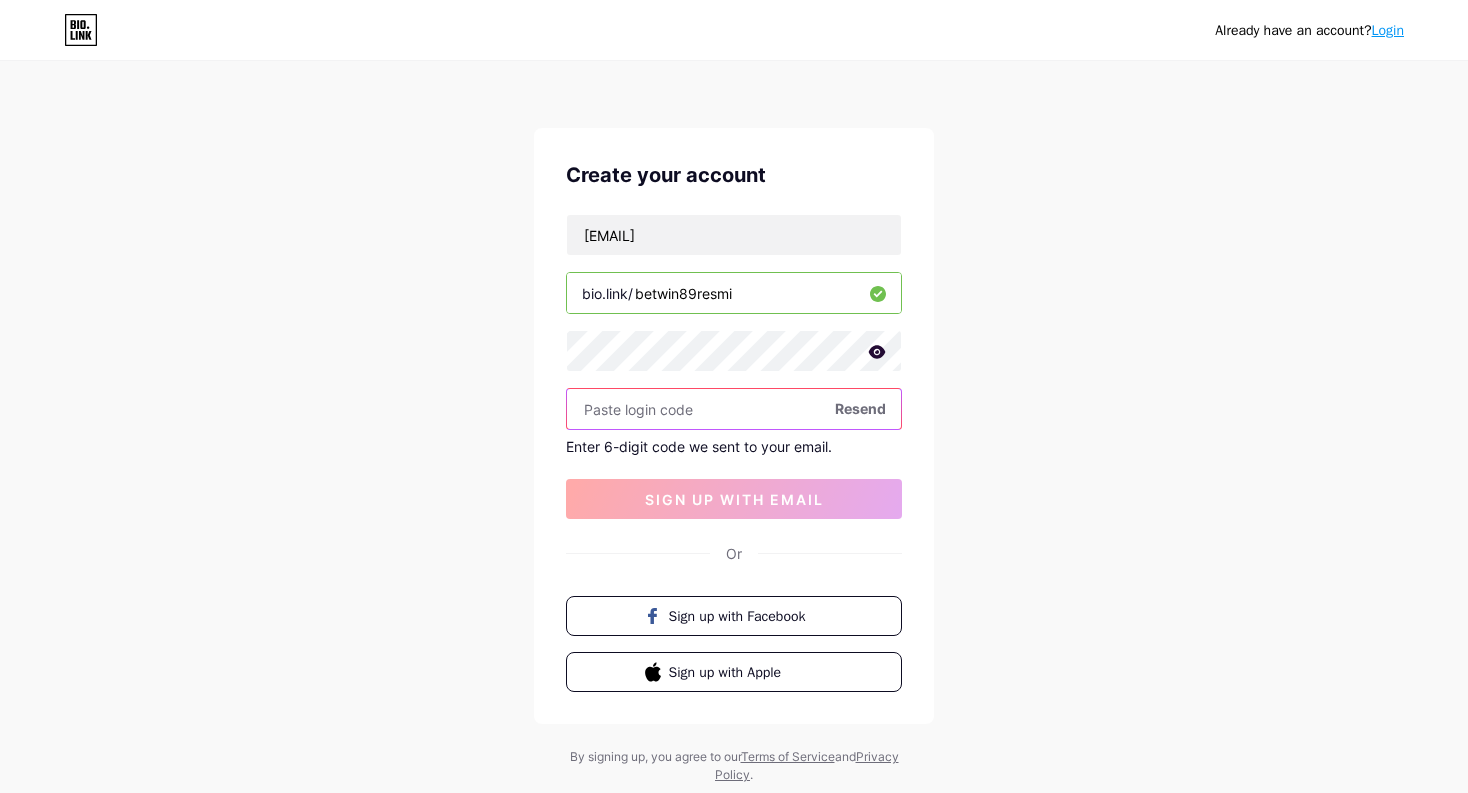 click at bounding box center [734, 409] 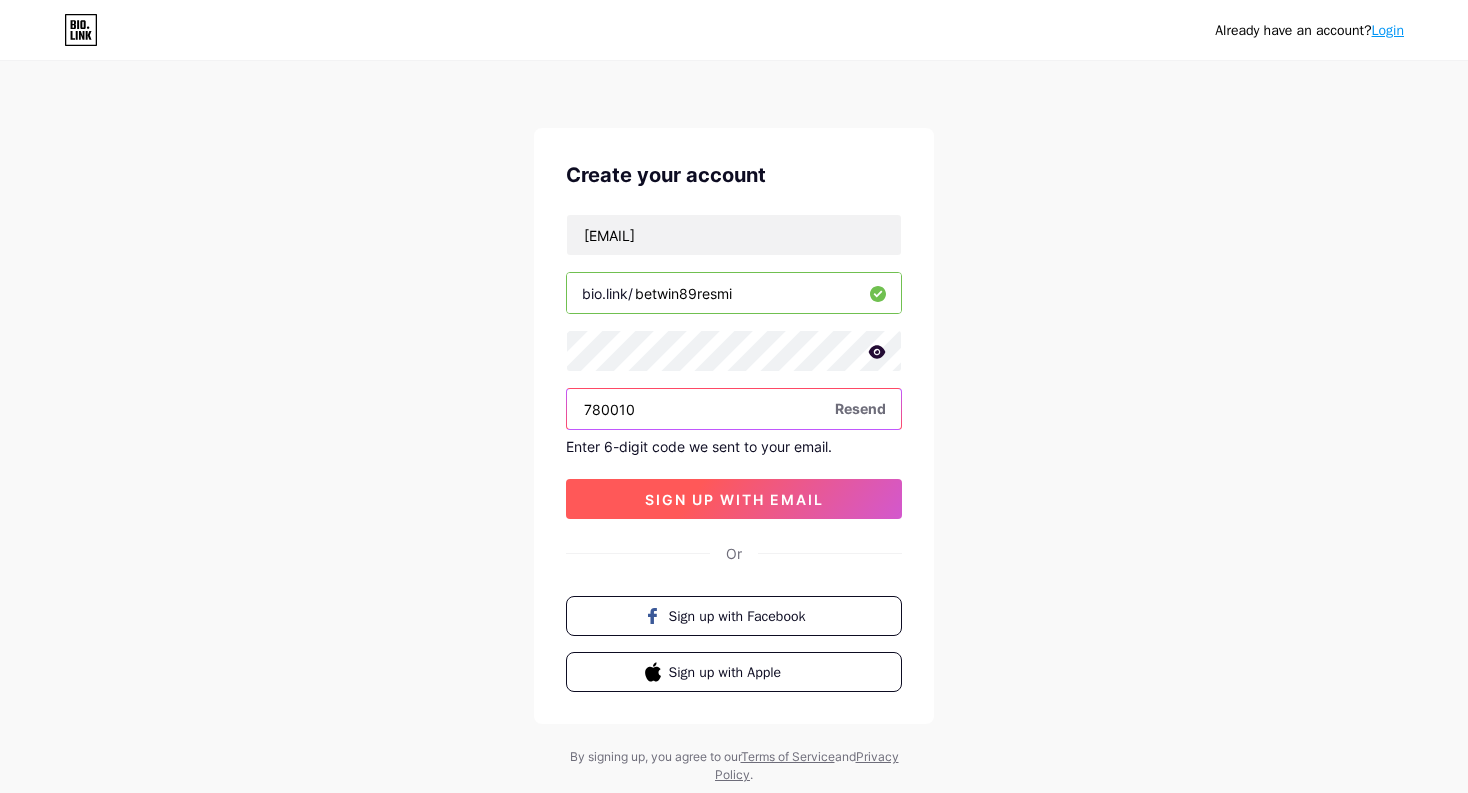type on "780010" 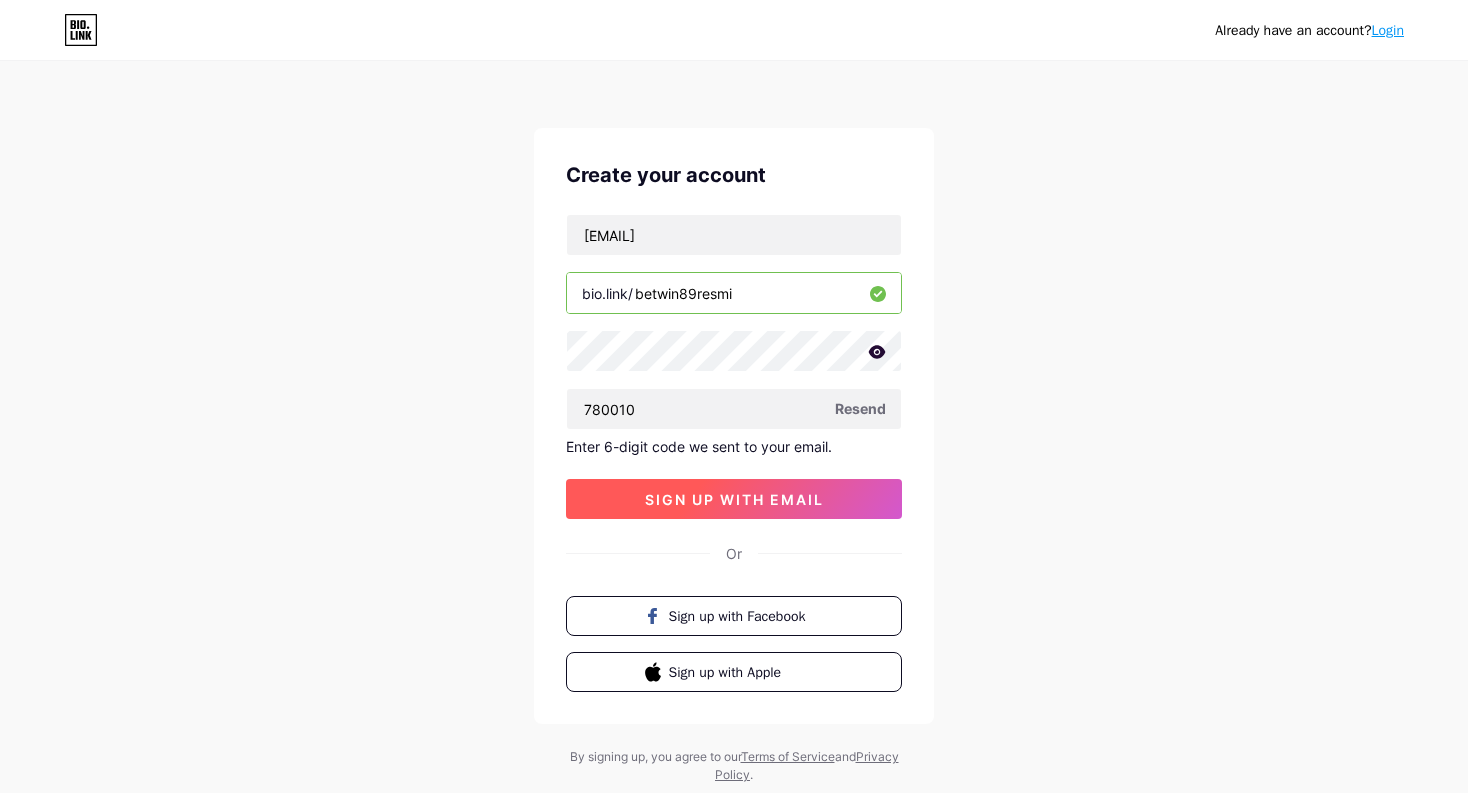 click on "sign up with email" at bounding box center [734, 499] 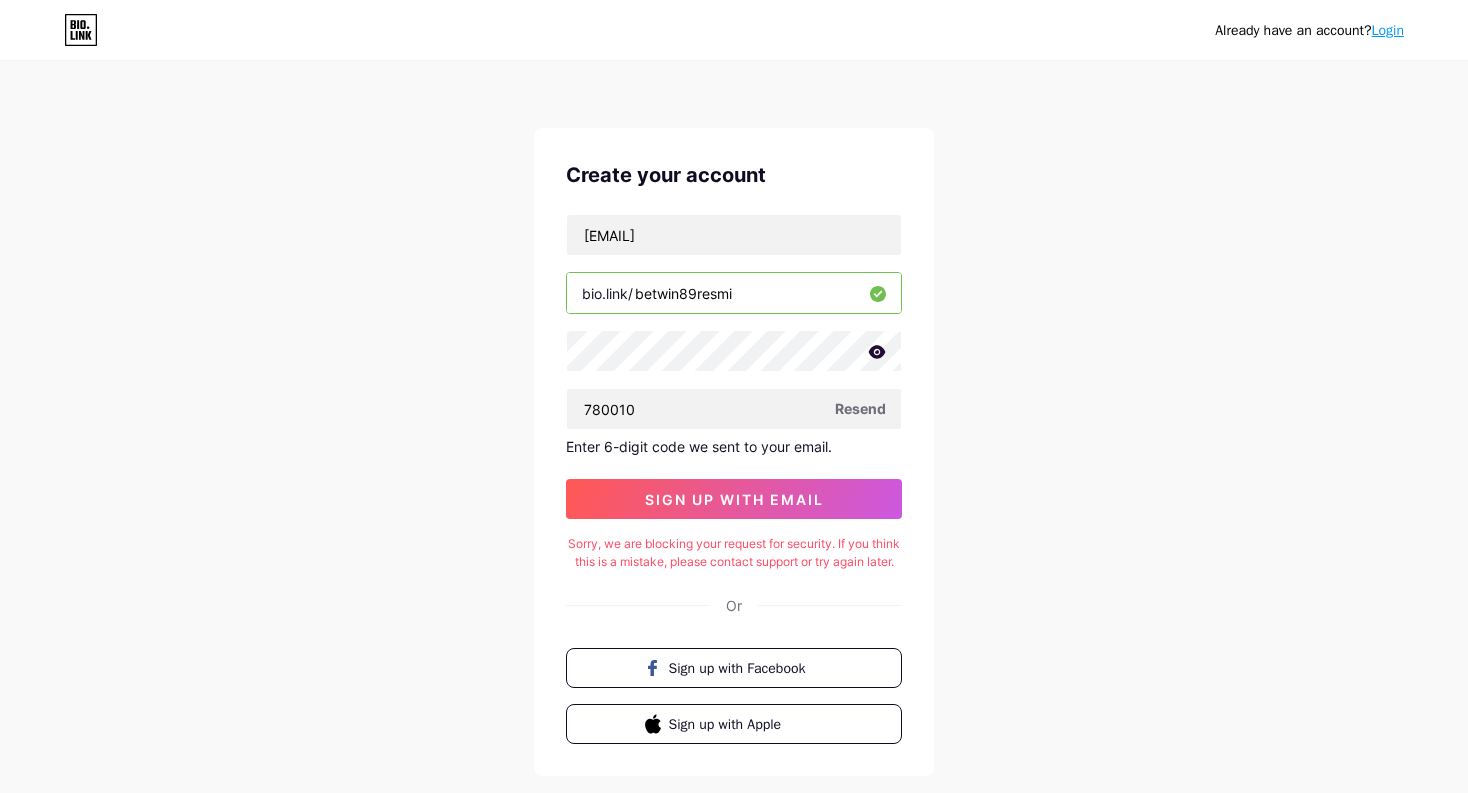 type 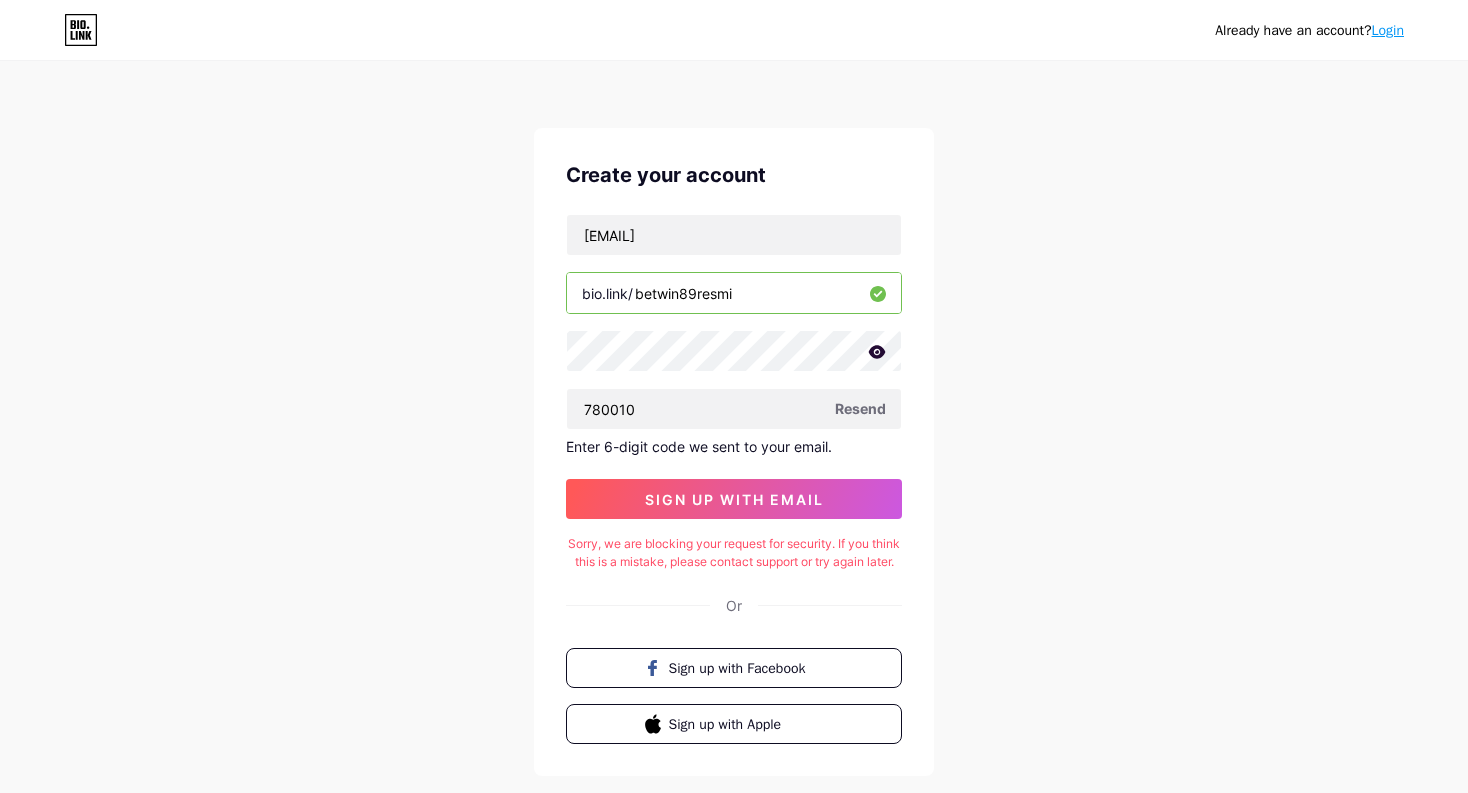 drag, startPoint x: 252, startPoint y: 445, endPoint x: 369, endPoint y: 445, distance: 117 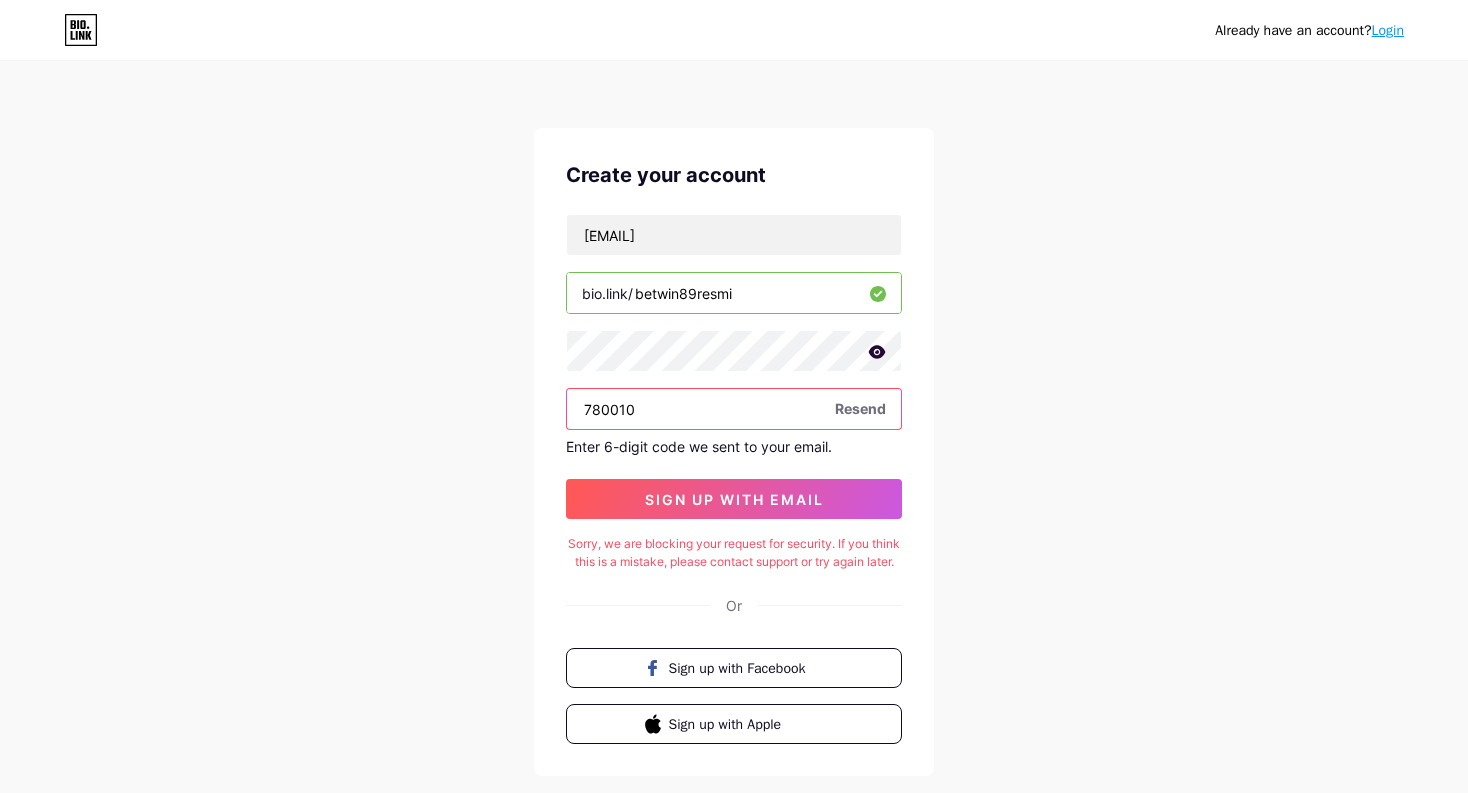 drag, startPoint x: 712, startPoint y: 416, endPoint x: 397, endPoint y: 401, distance: 315.35693 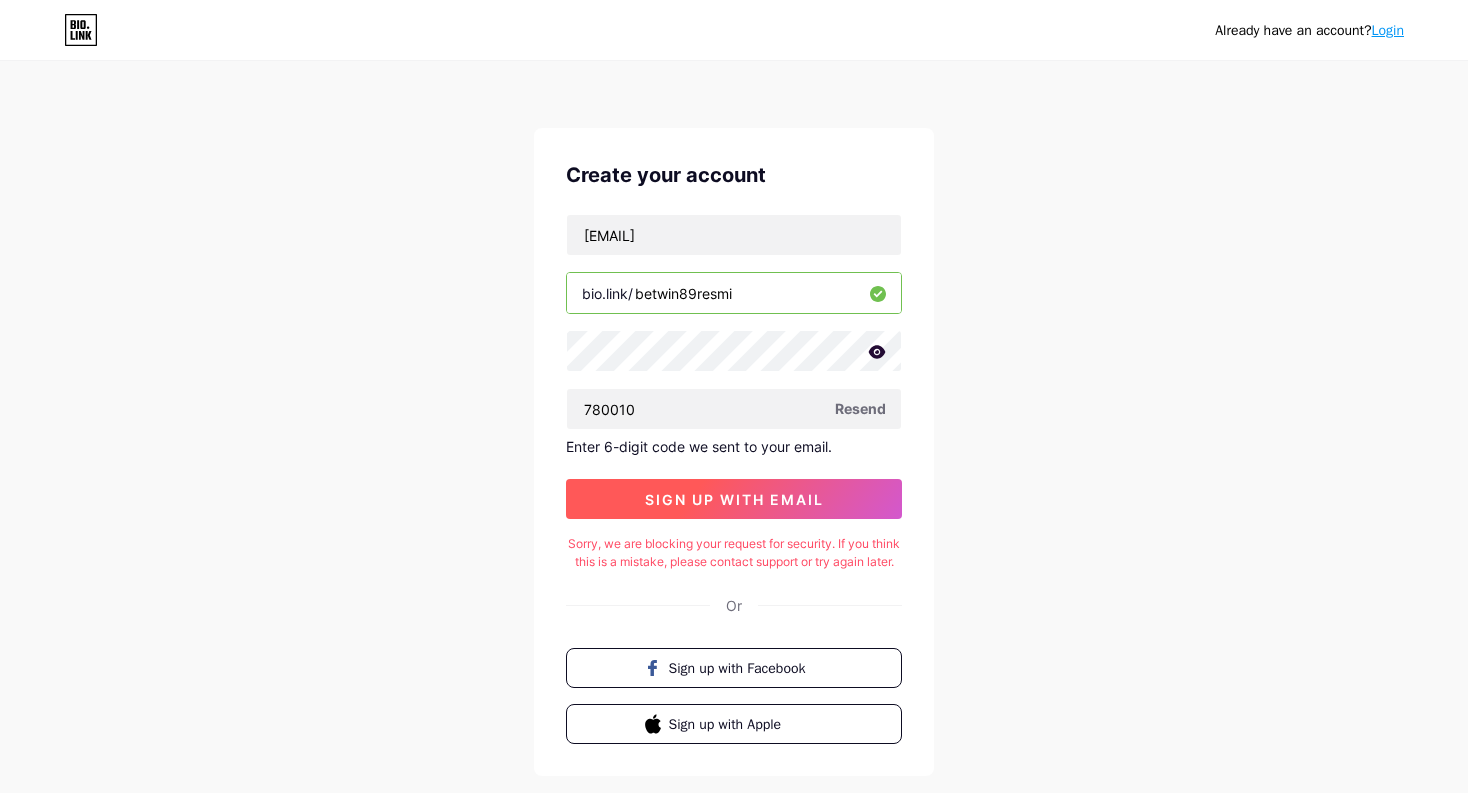 click on "sign up with email" at bounding box center (734, 499) 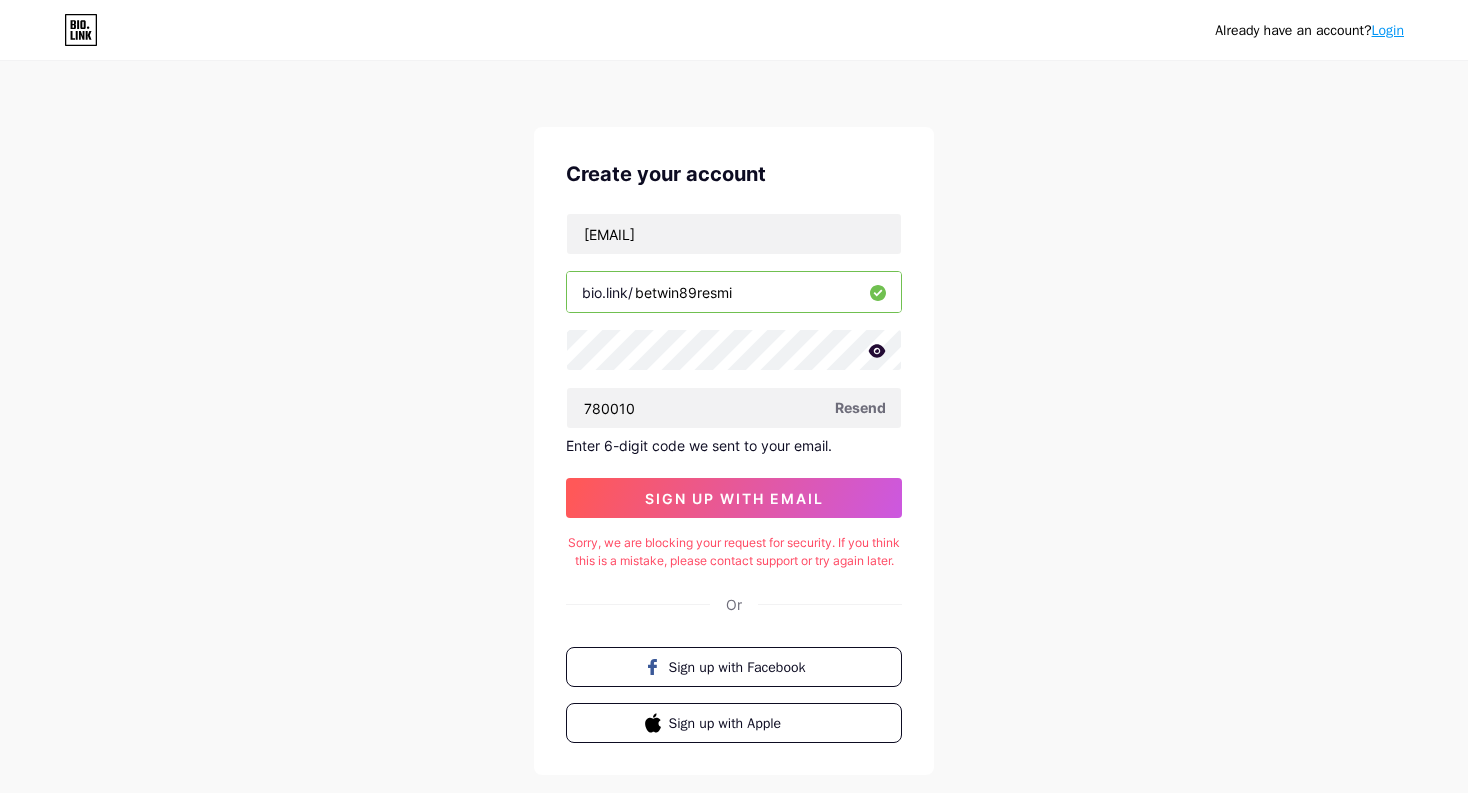 scroll, scrollTop: 0, scrollLeft: 0, axis: both 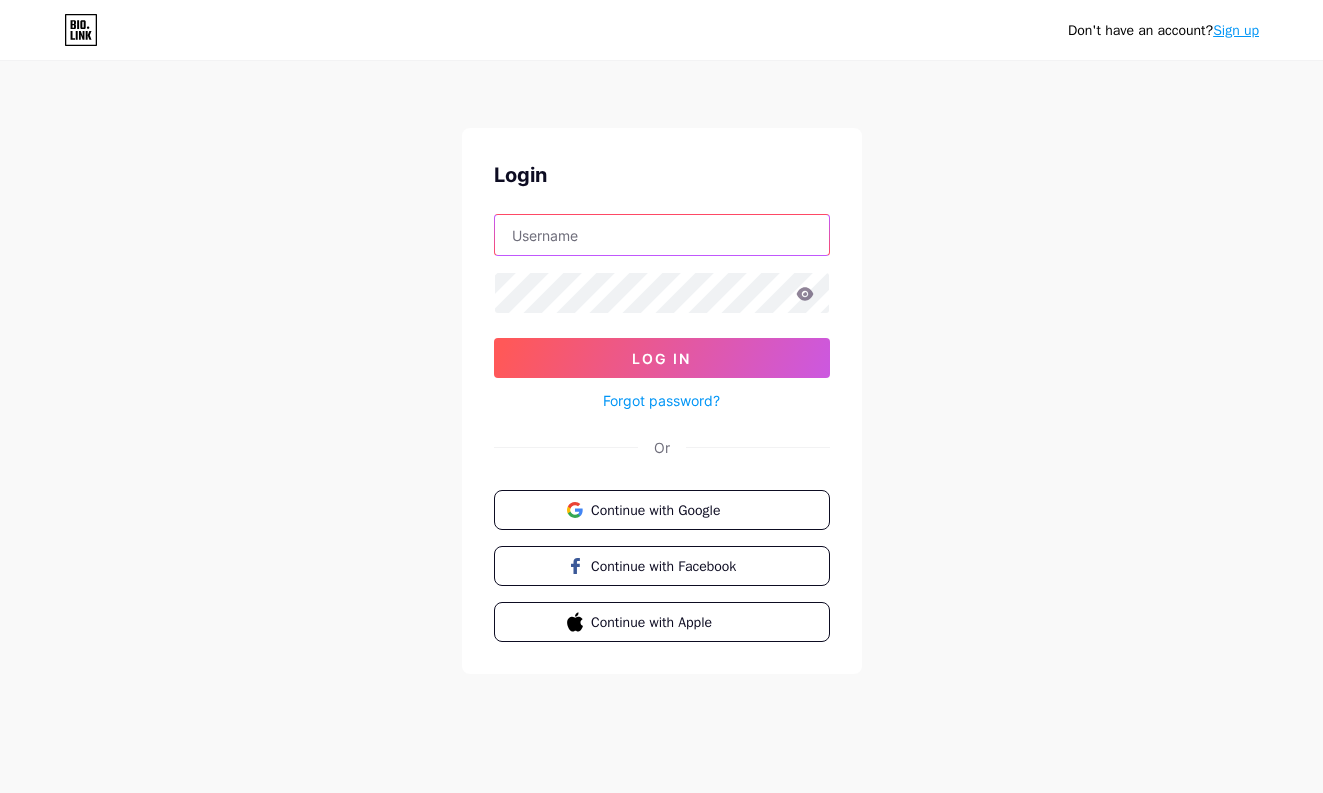 click at bounding box center [662, 235] 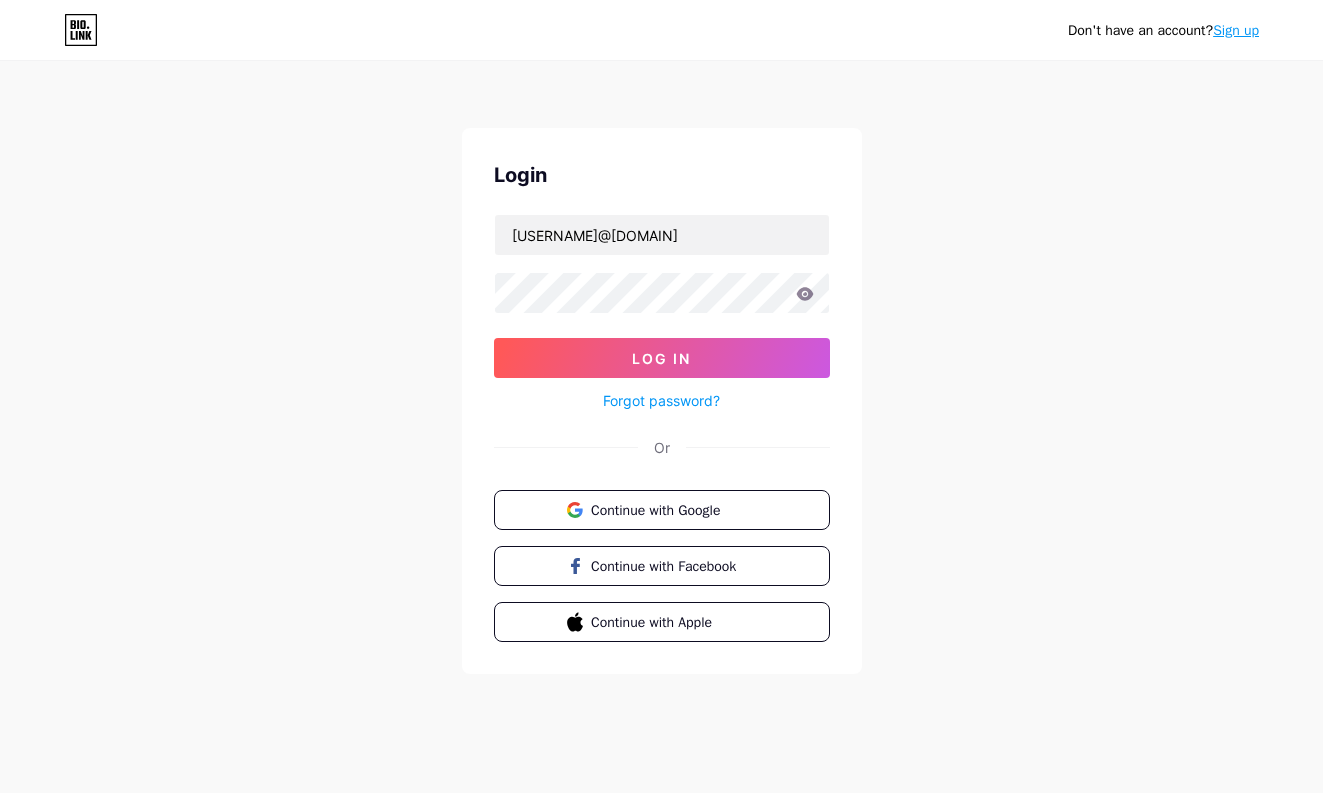 click 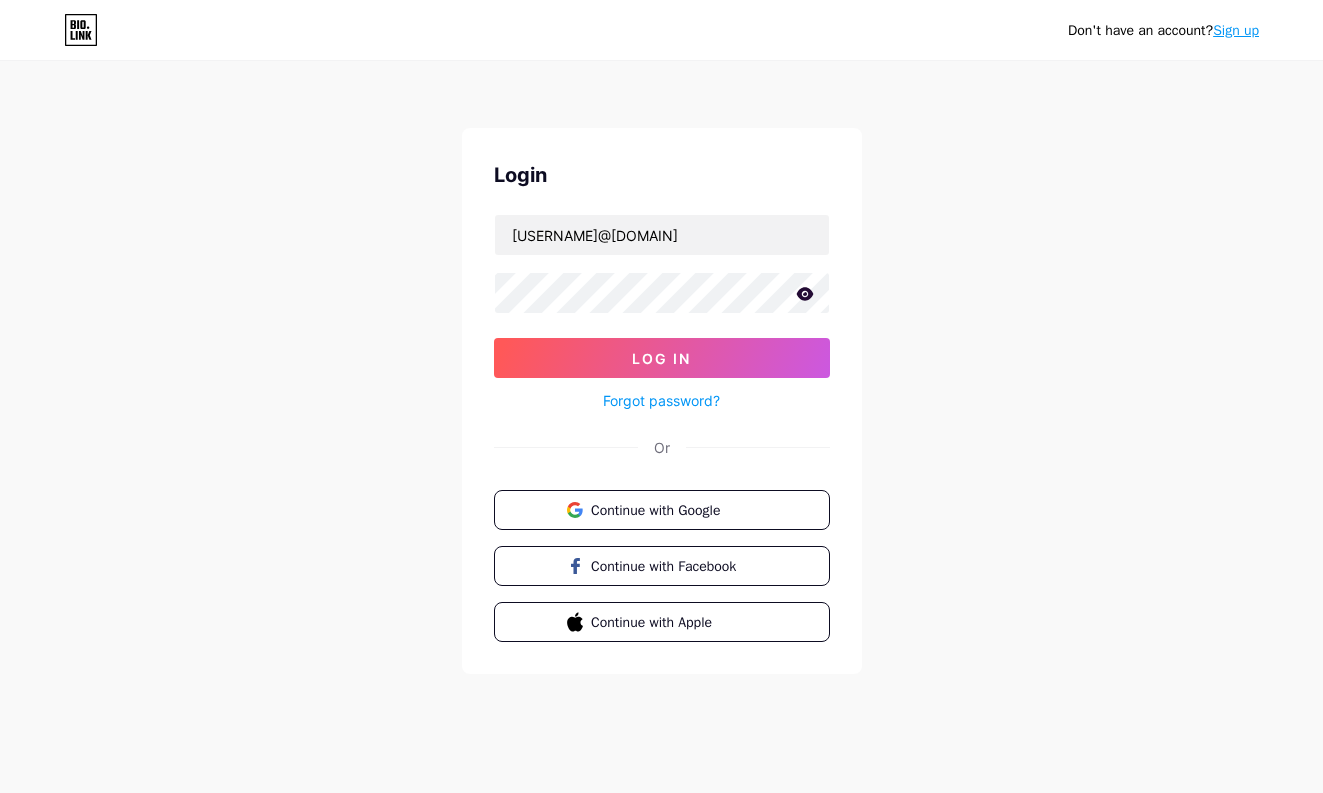 click 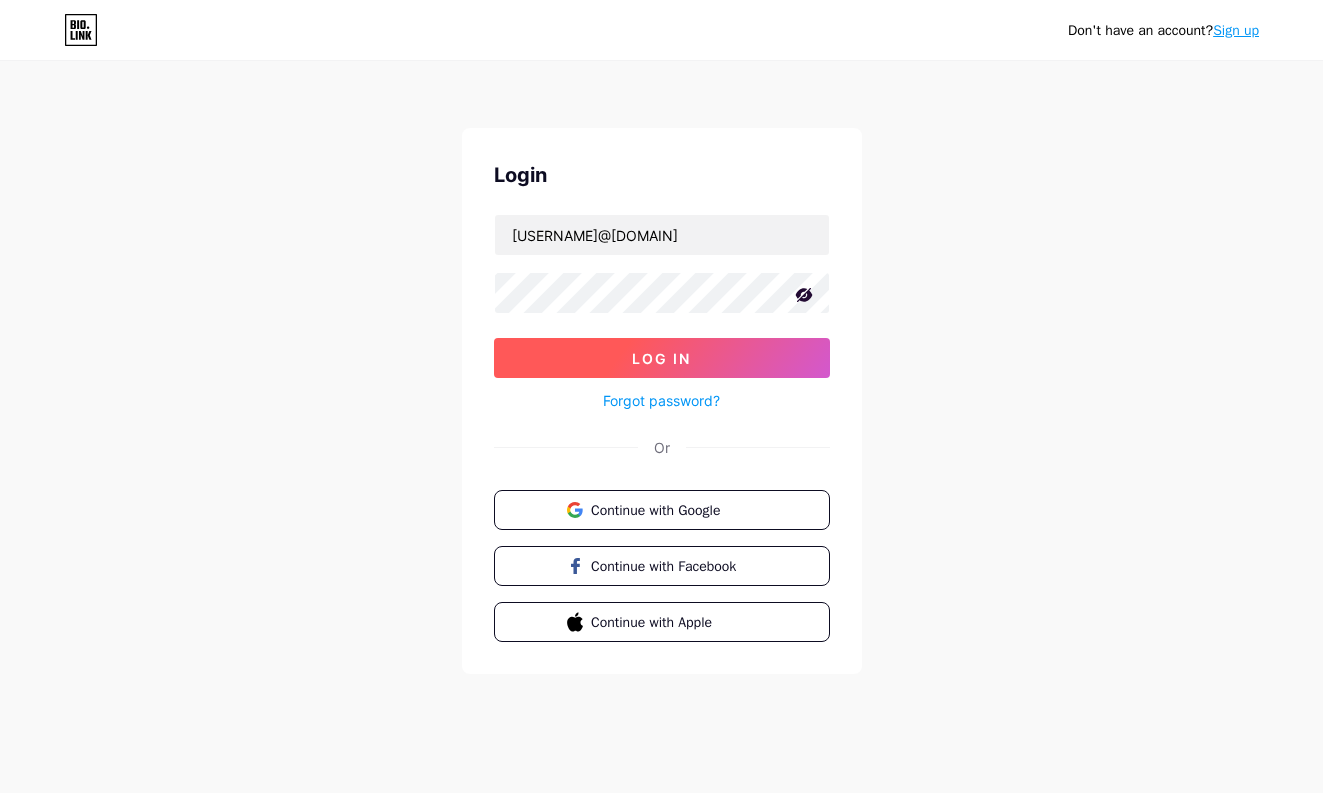 click on "Log In" at bounding box center (661, 358) 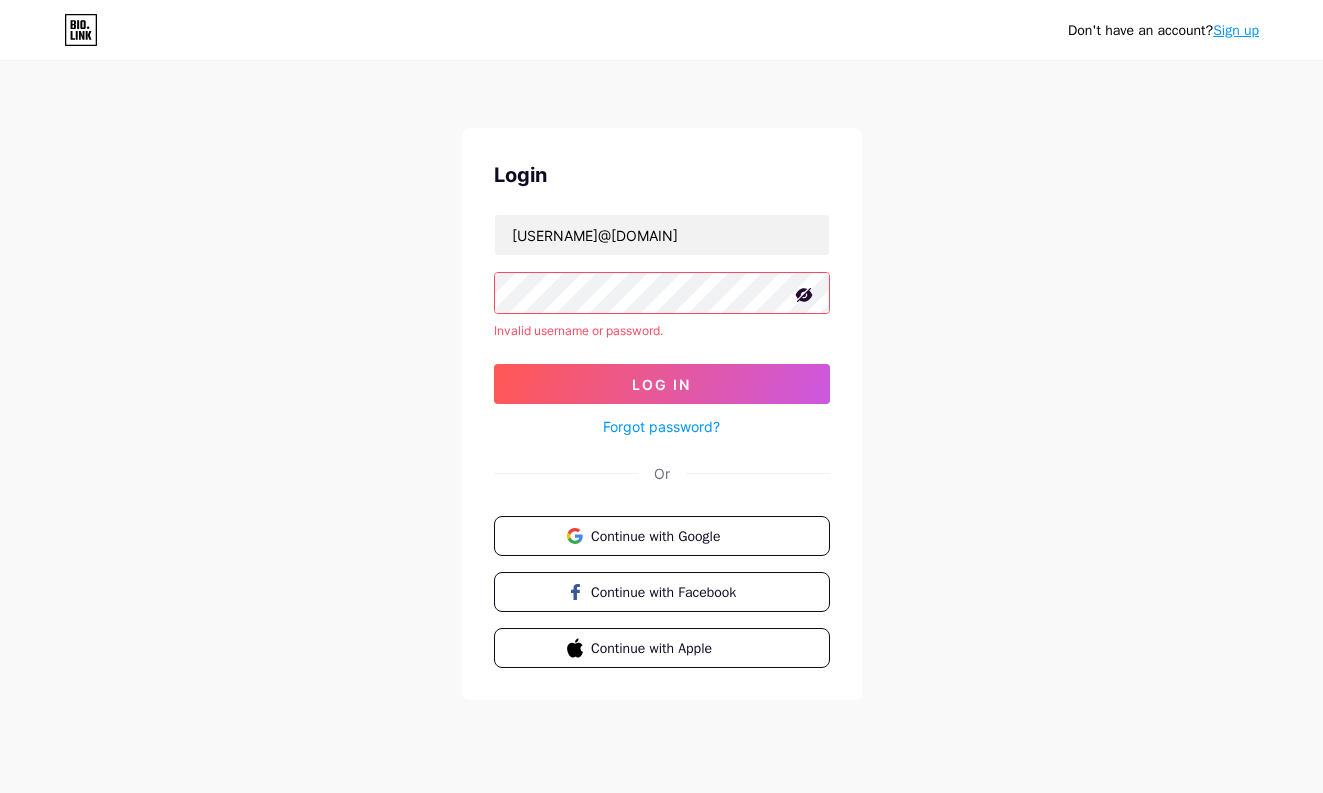 click on "Don't have an account?  Sign up   Login     [EMAIL]           Invalid username or password.     Log In
Forgot password?
Or       Continue with Google     Continue with Facebook
Continue with Apple" at bounding box center [661, 382] 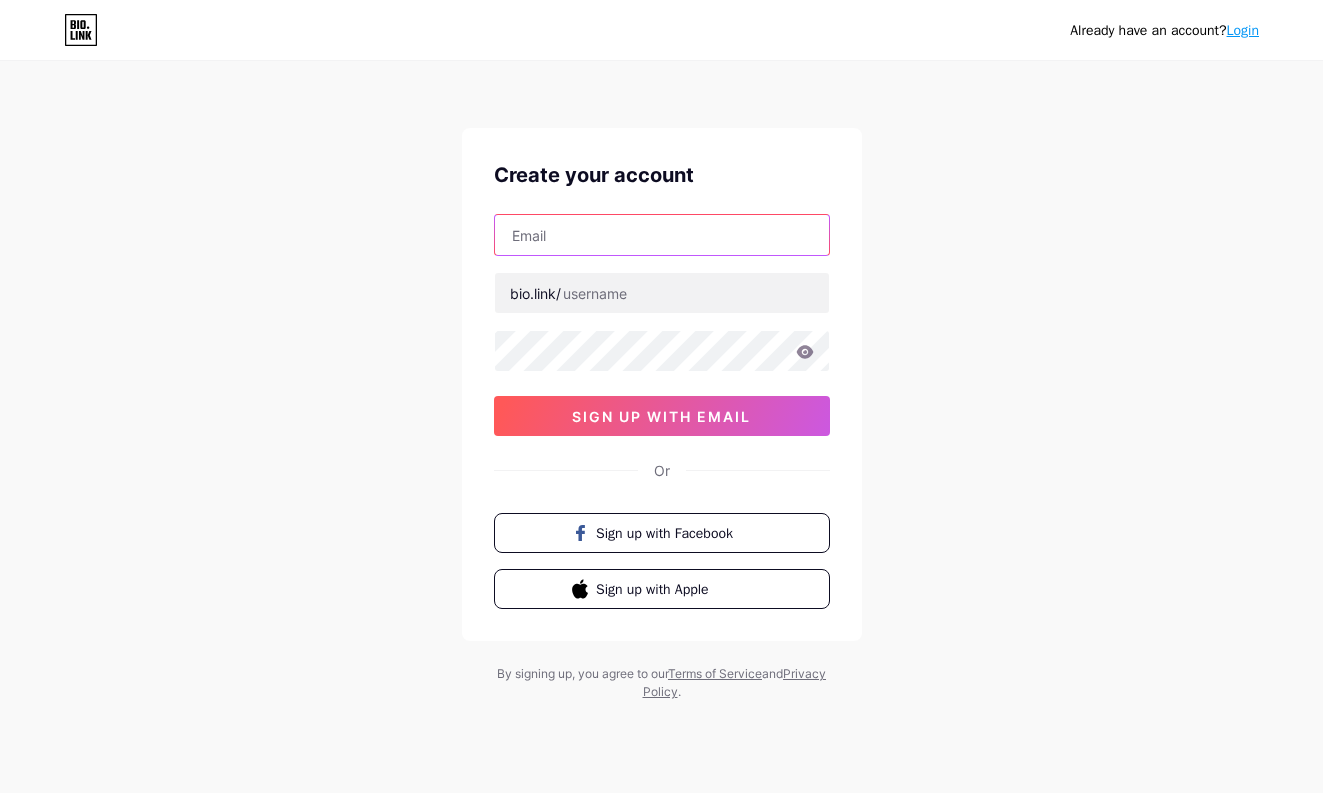 click at bounding box center (662, 235) 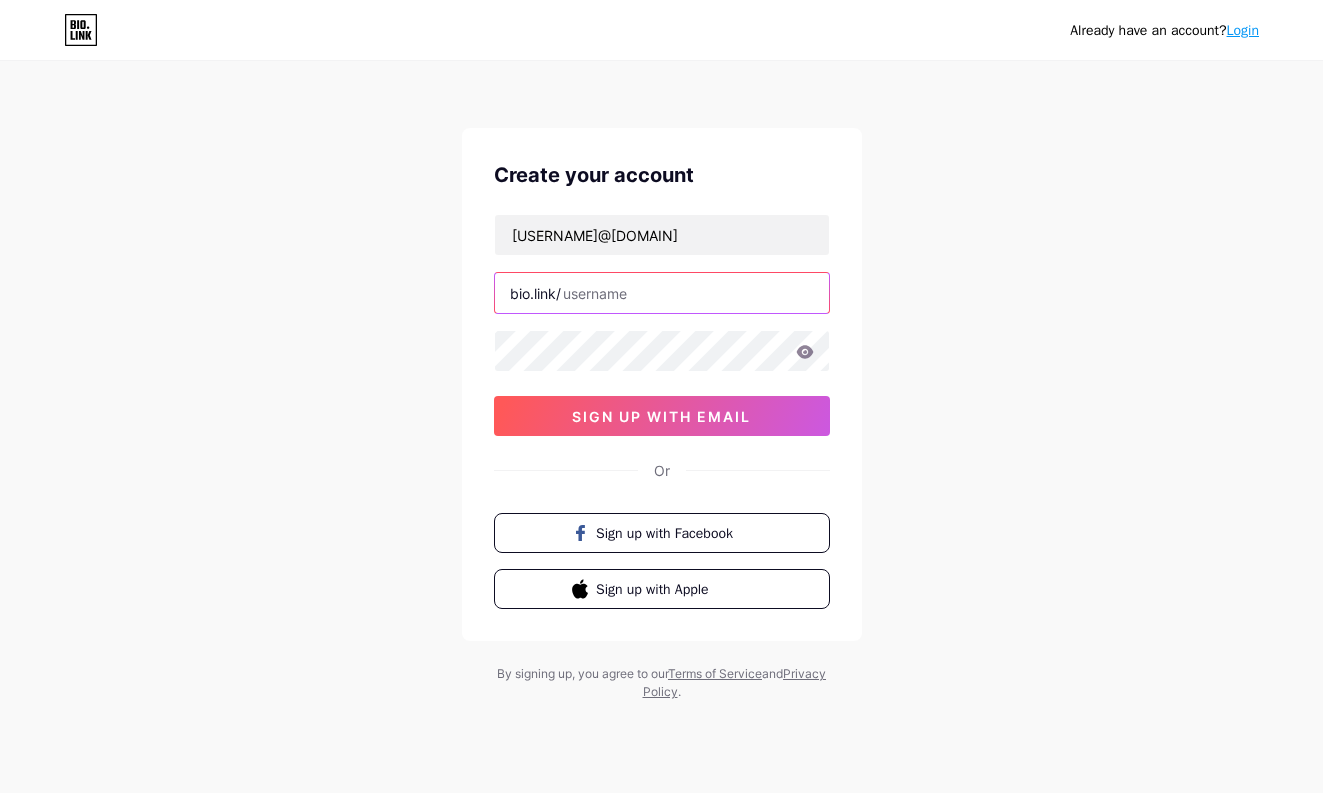 click at bounding box center (662, 293) 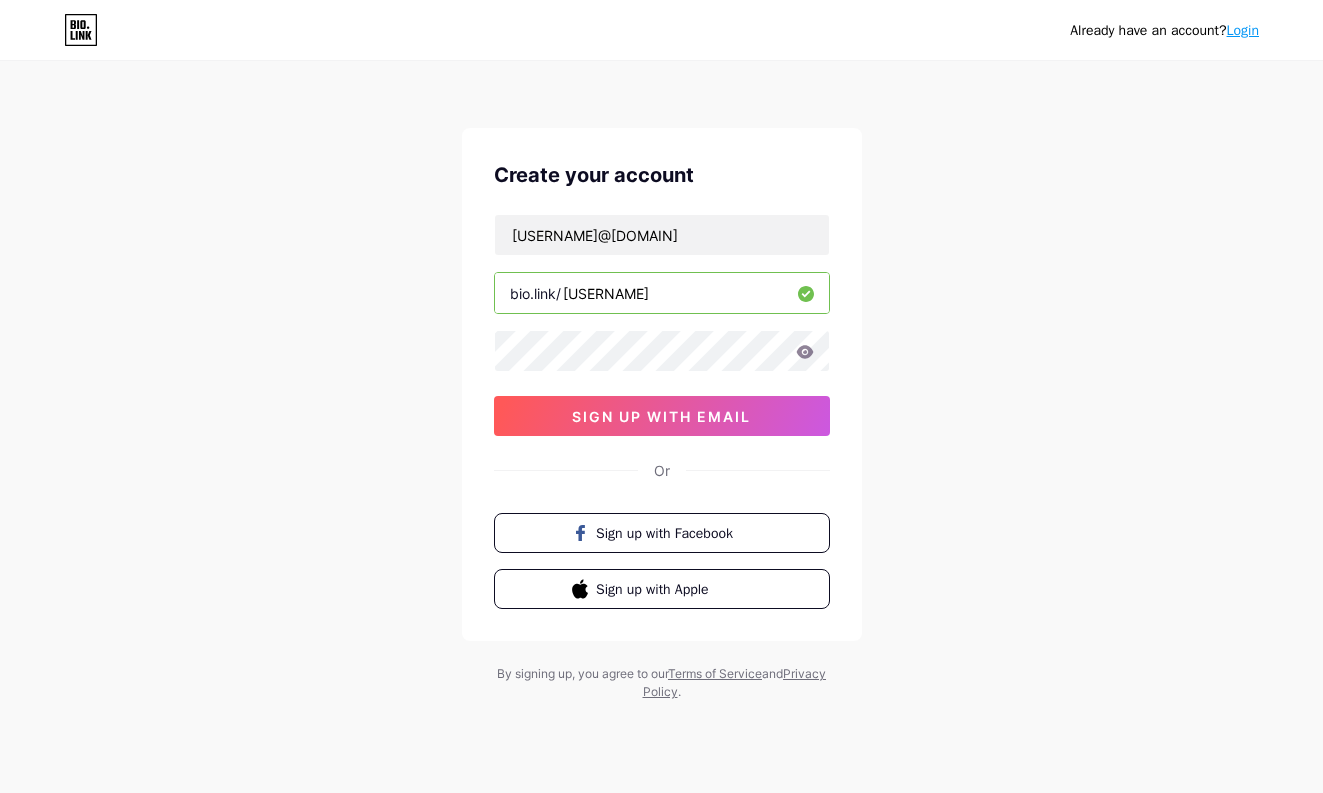 type on "[USERNAME]" 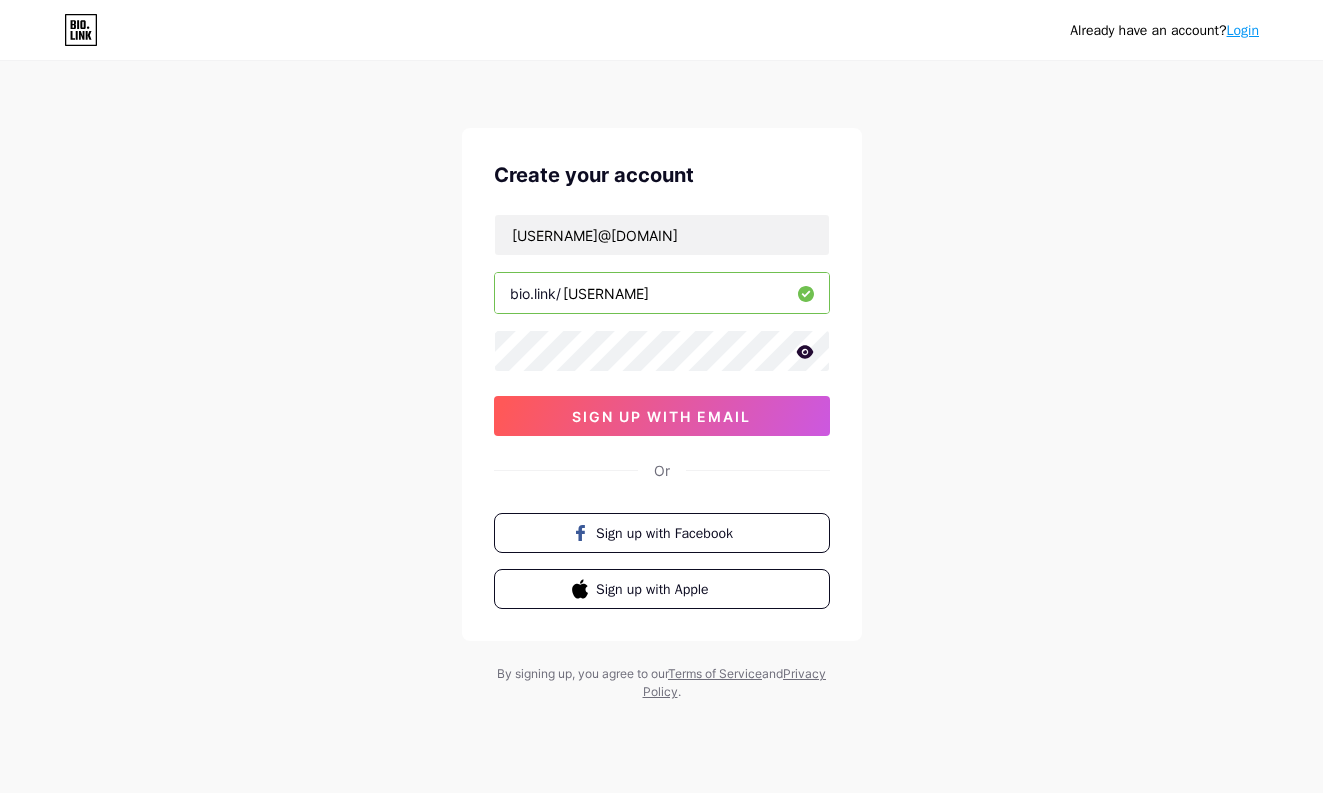 click 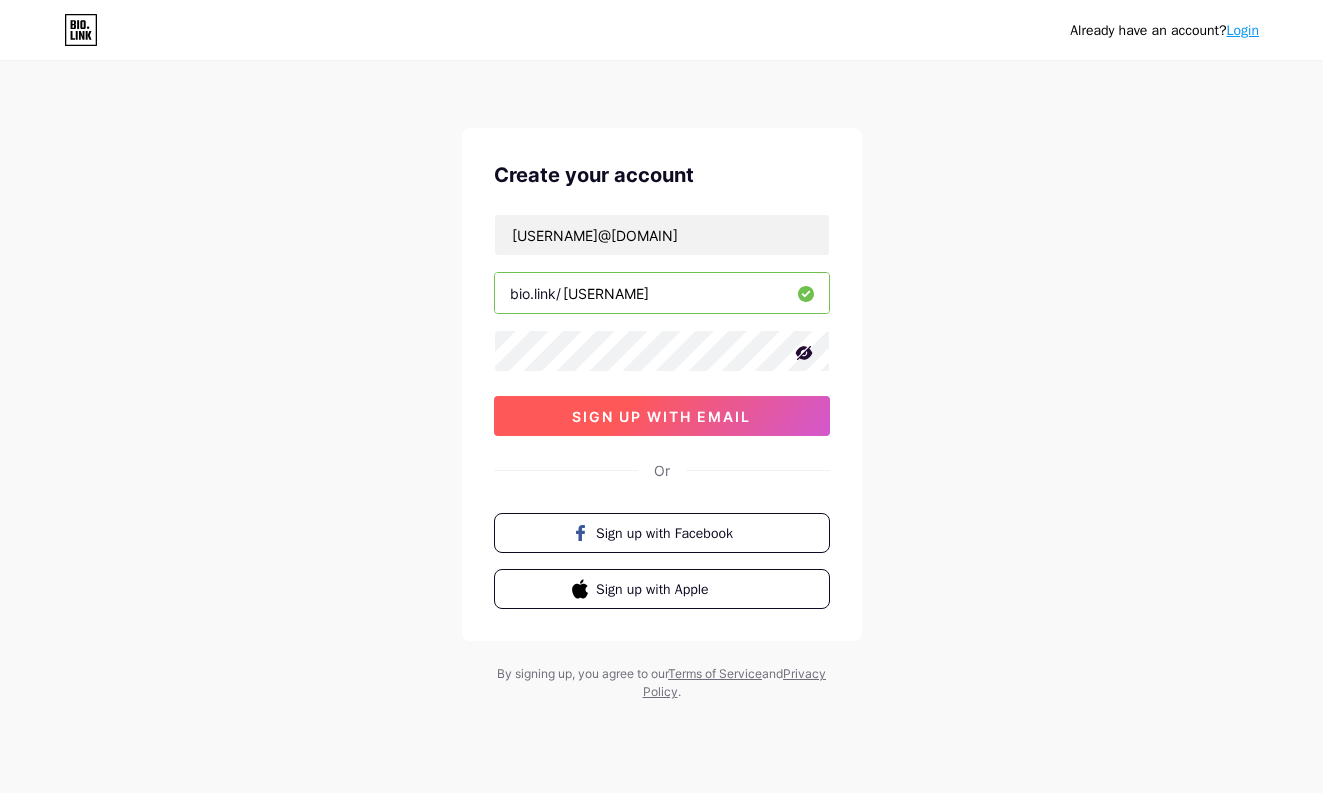 click on "sign up with email" at bounding box center [661, 416] 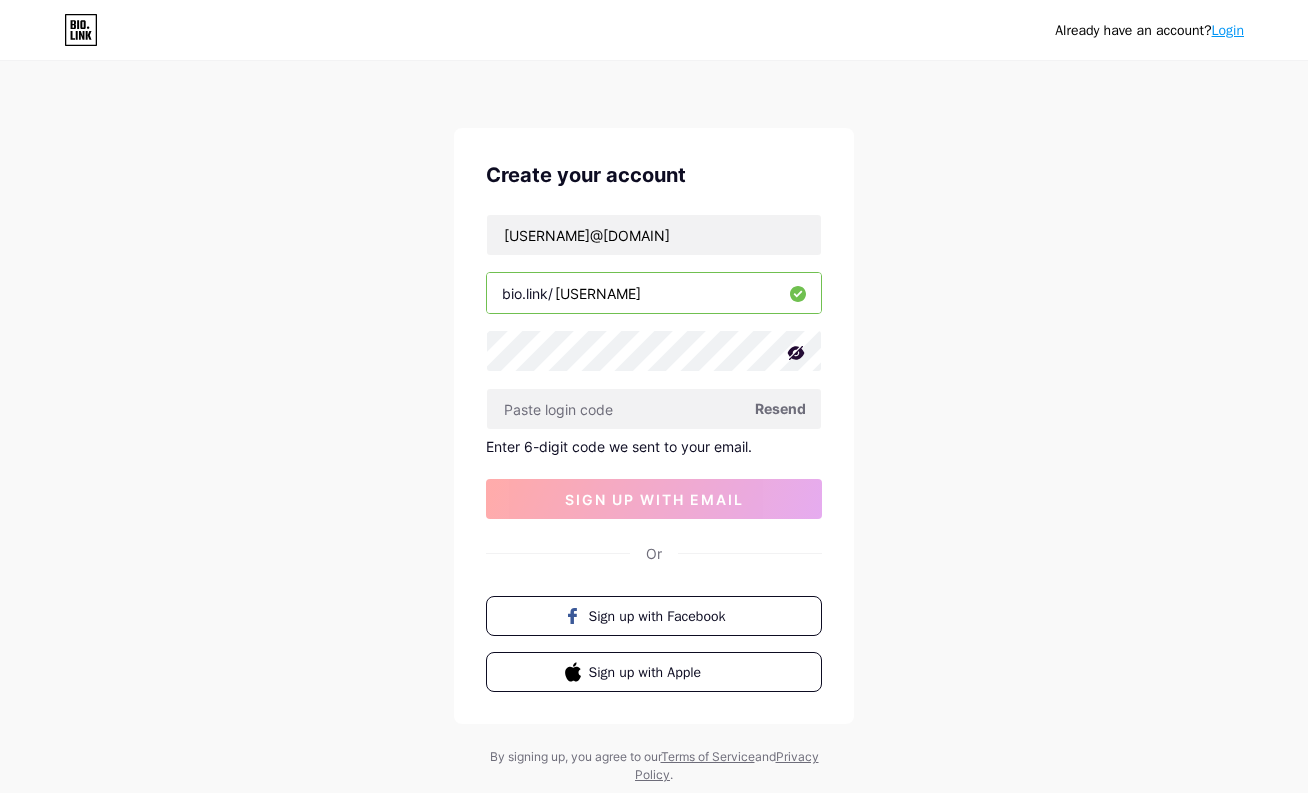 click on "Already have an account?  Login   Create your account     [EMAIL]           Invalid username or password.     Log In
Forgot password?
Or       Continue with Google     Continue with Facebook
Continue with Apple" at bounding box center [654, 424] 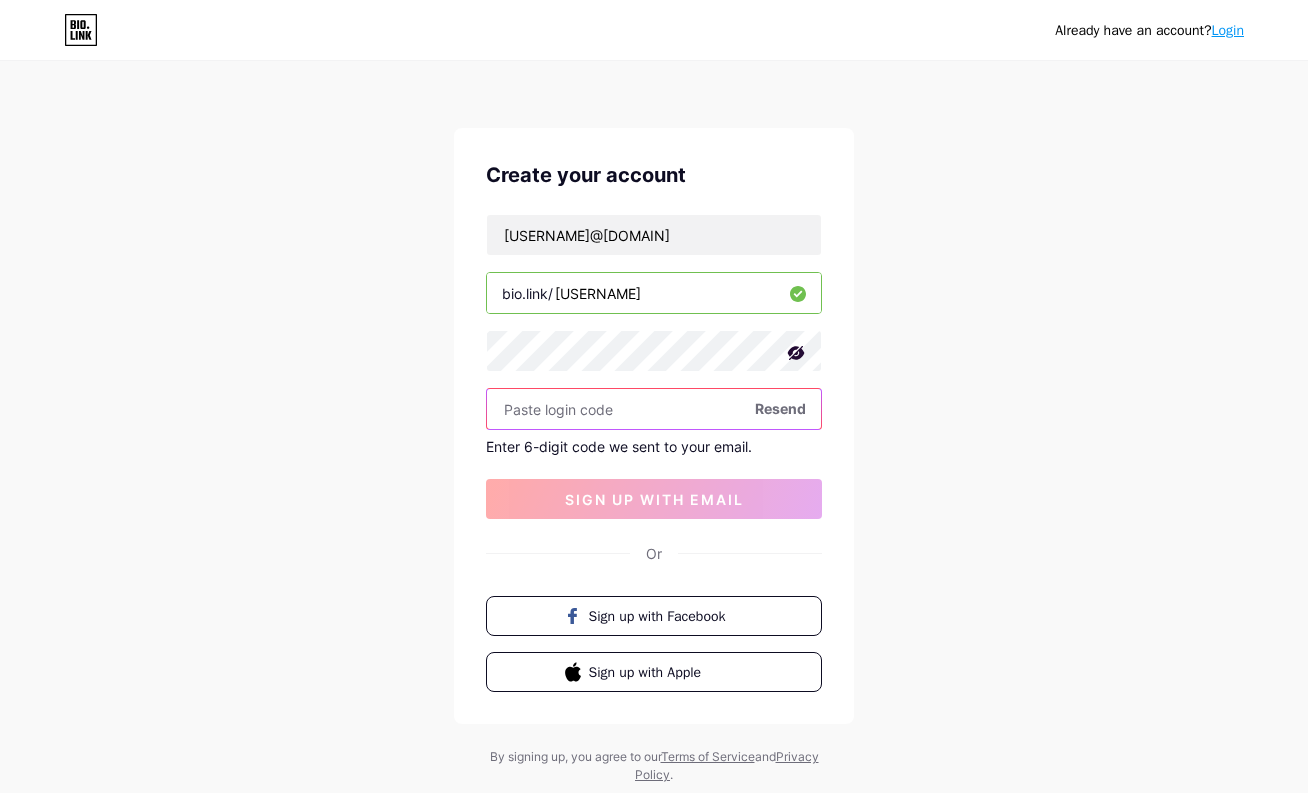 click at bounding box center [654, 409] 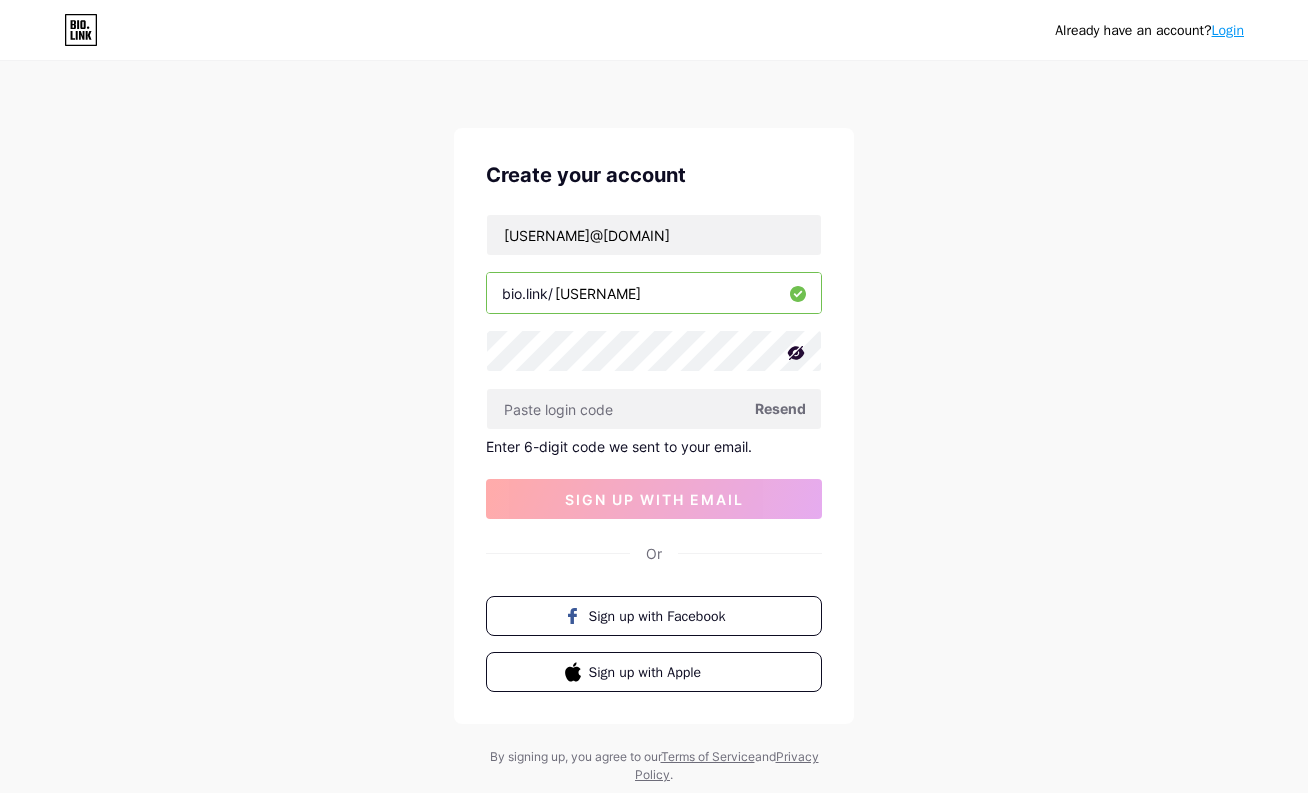 click on "Resend" at bounding box center (780, 408) 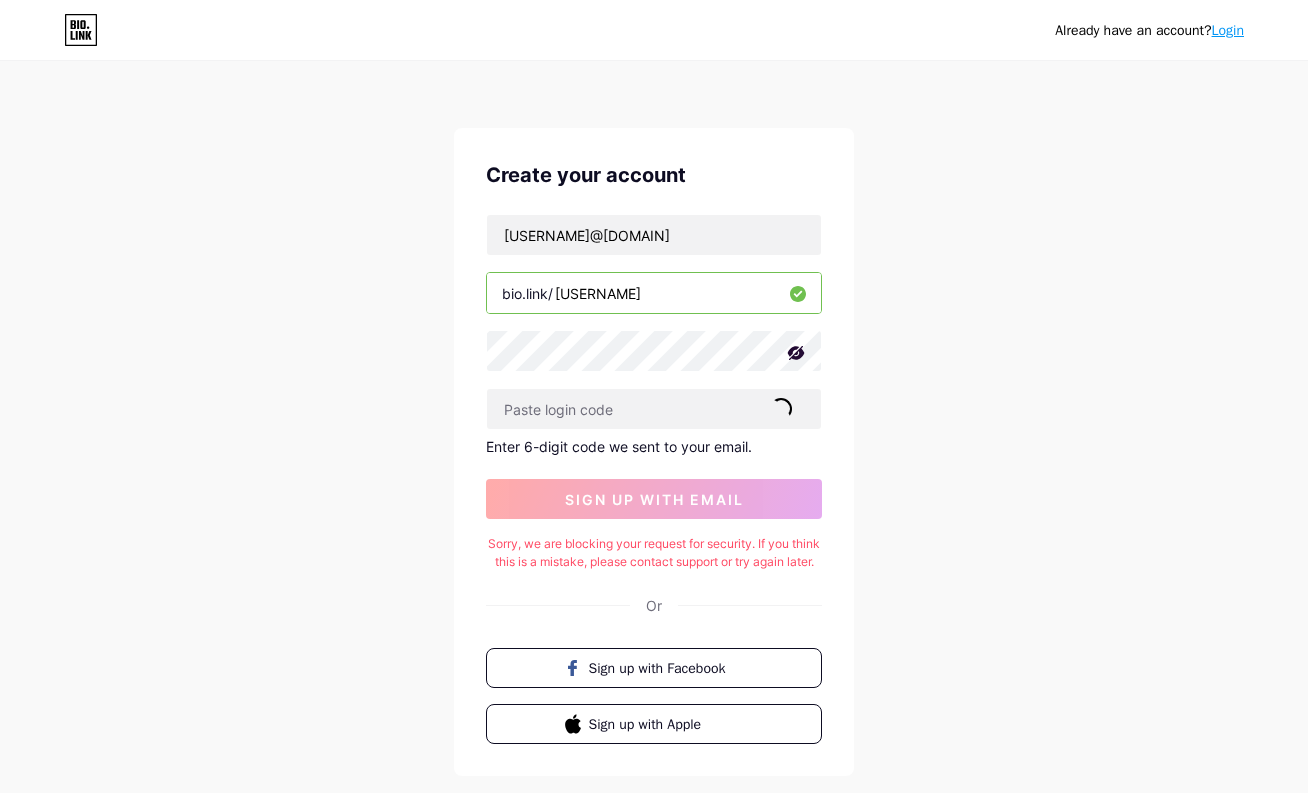 click on "Already have an account?  Login   Create your account     [EMAIL]           Invalid username or password.     Log In
Forgot password?
Or       Continue with Google     Continue with Facebook
Continue with Apple" at bounding box center [654, 450] 